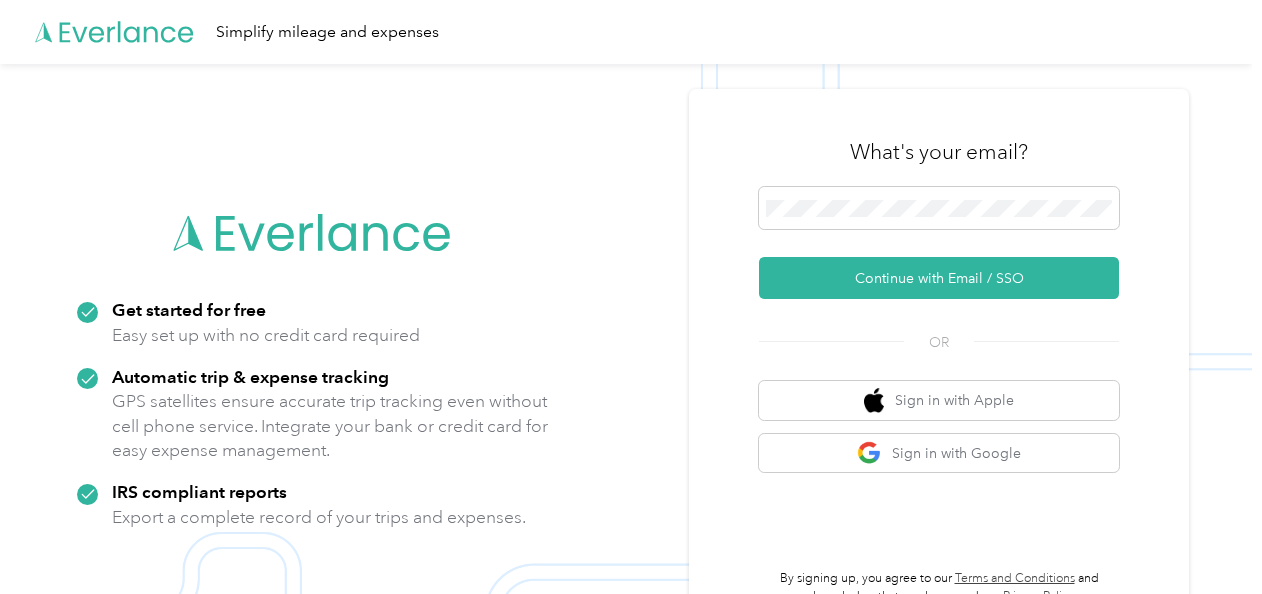 scroll, scrollTop: 0, scrollLeft: 0, axis: both 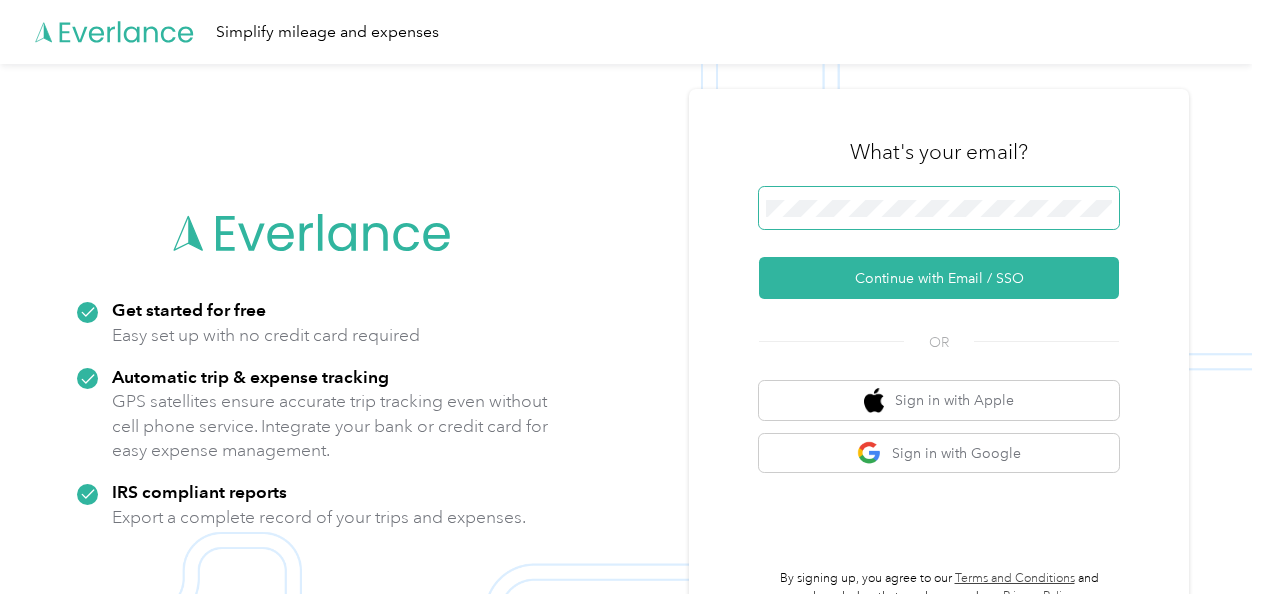 click on "Continue with Email / SSO" at bounding box center [939, 278] 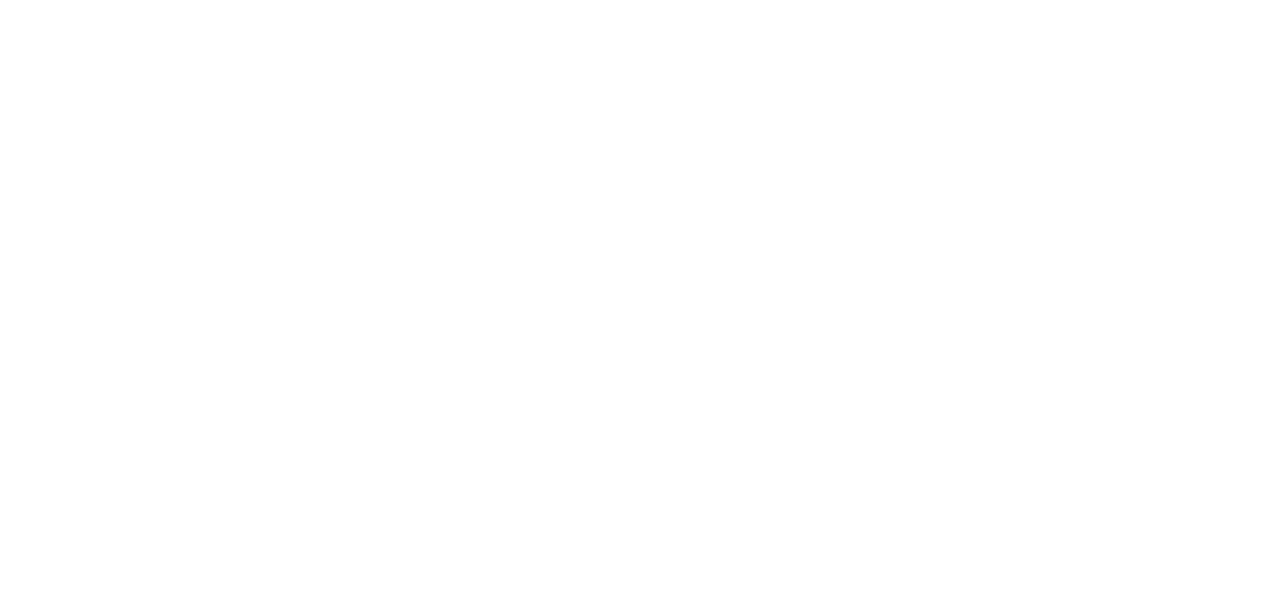 scroll, scrollTop: 0, scrollLeft: 0, axis: both 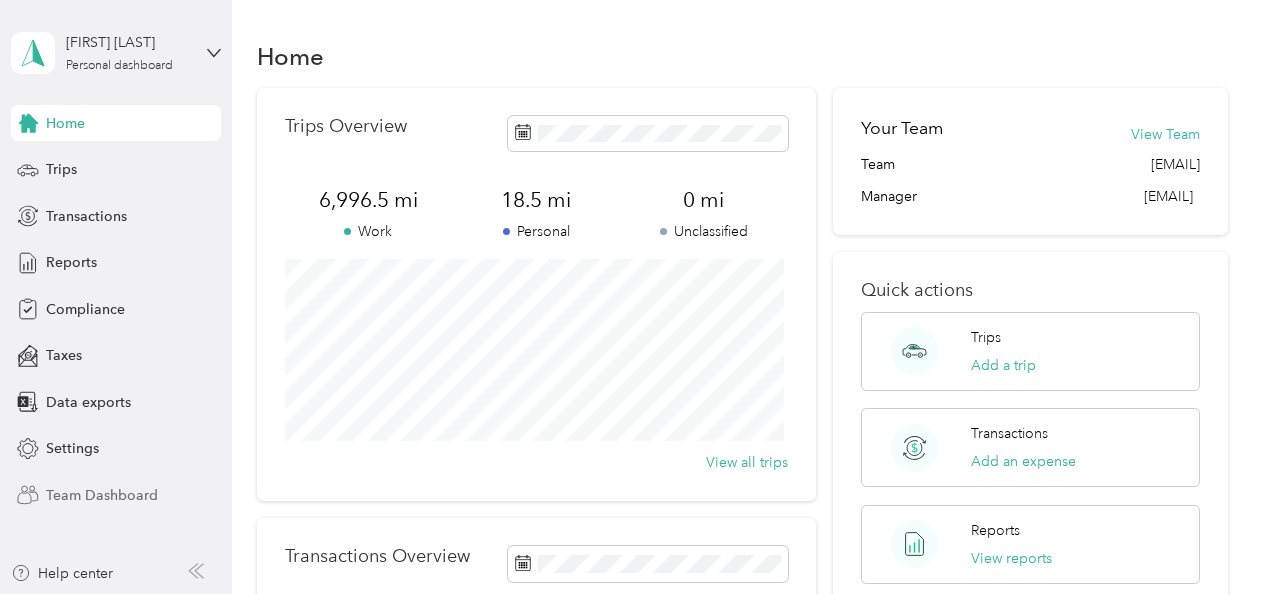 click on "Team Dashboard" at bounding box center [102, 495] 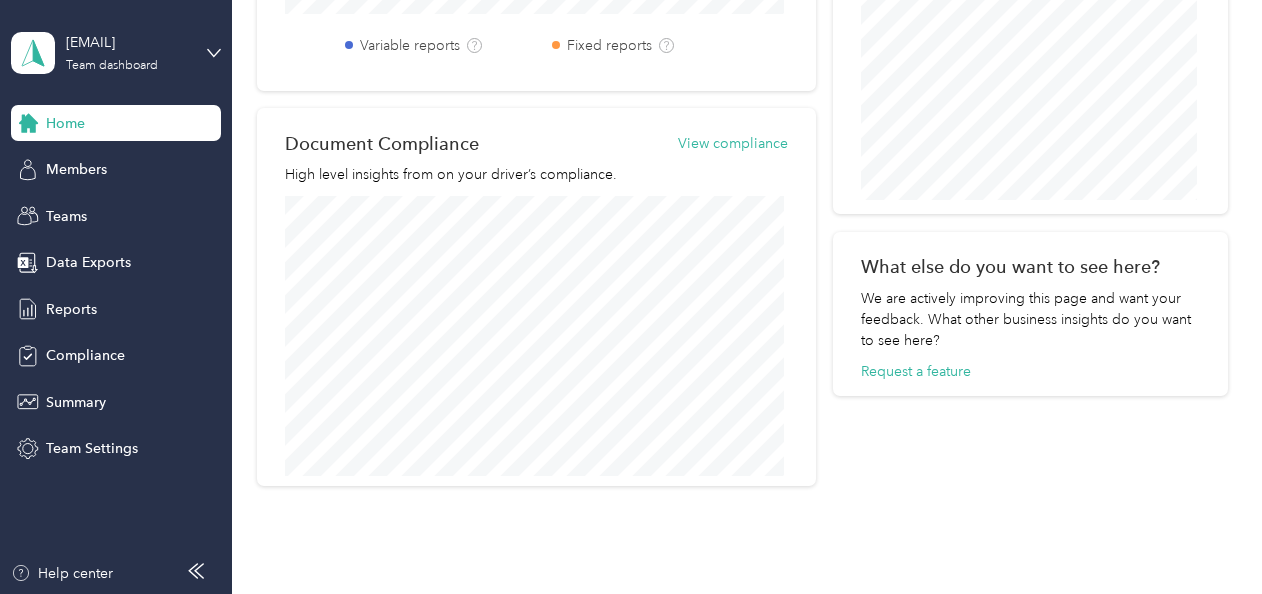 scroll, scrollTop: 662, scrollLeft: 0, axis: vertical 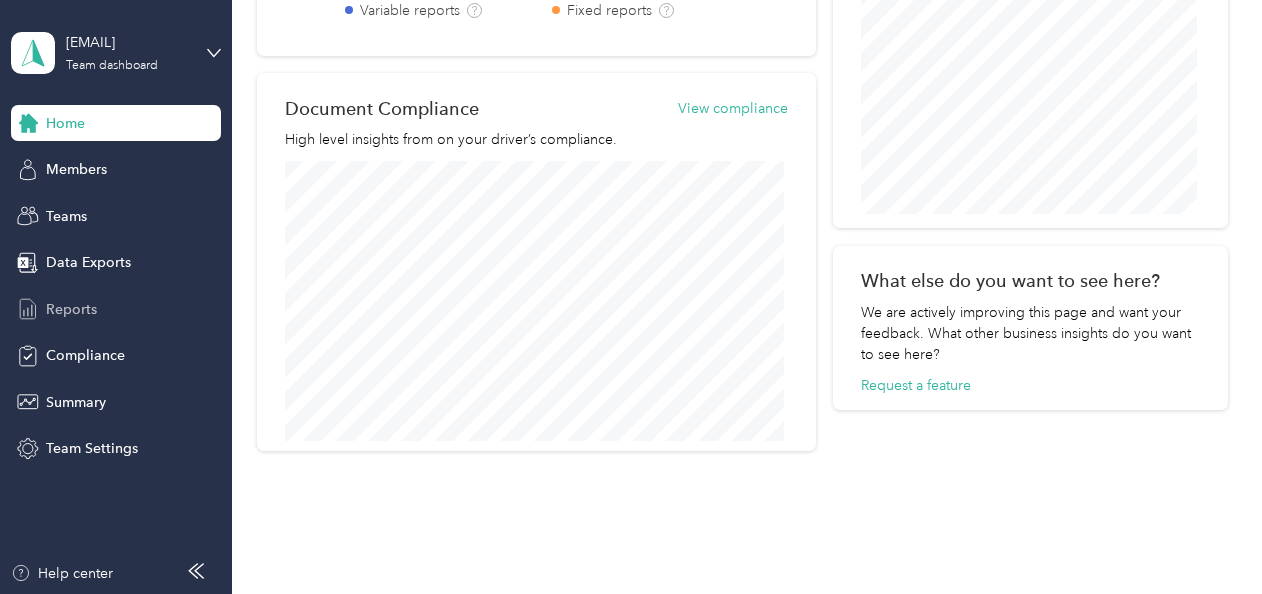 click on "Reports" at bounding box center (116, 309) 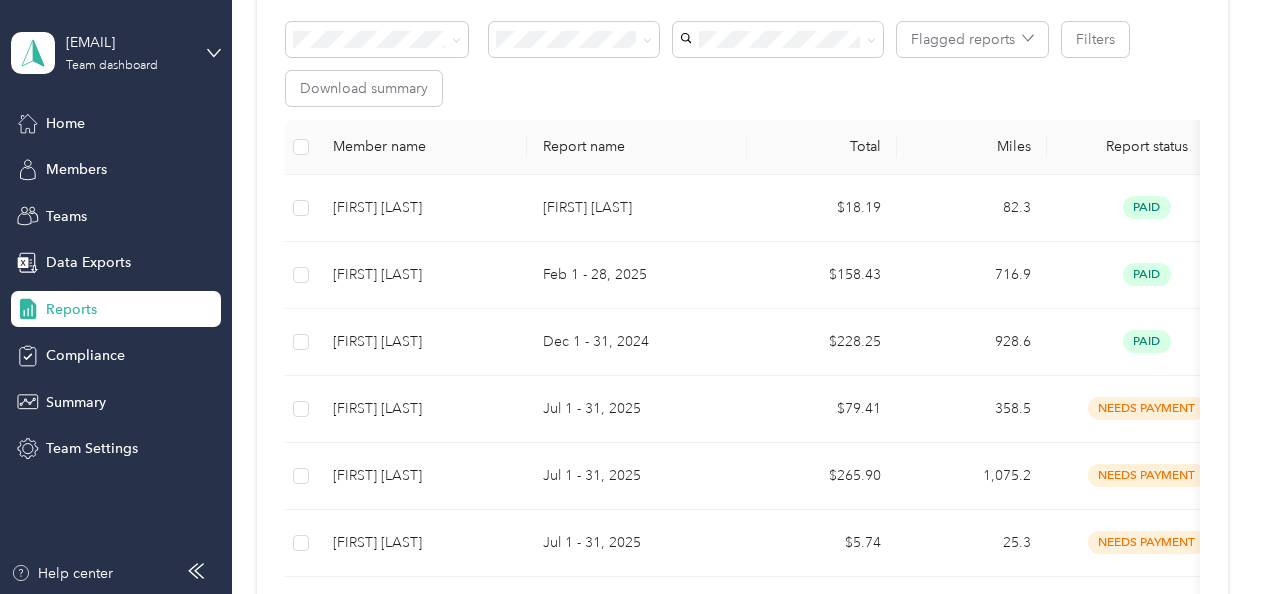 scroll, scrollTop: 351, scrollLeft: 0, axis: vertical 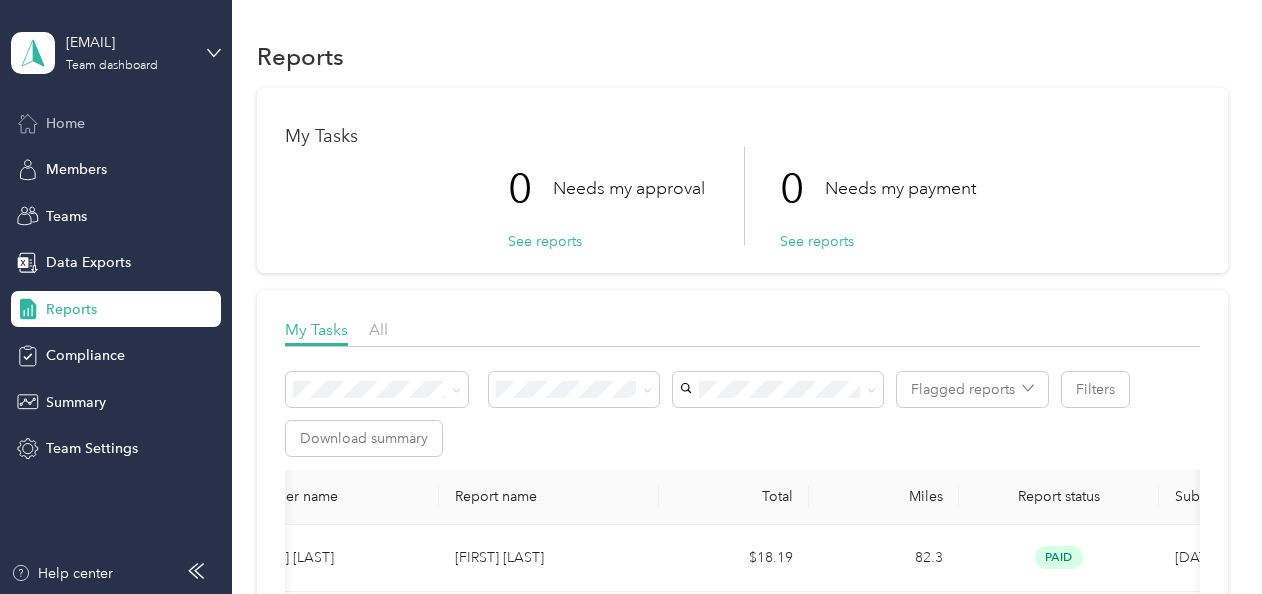 click on "Home" at bounding box center (65, 123) 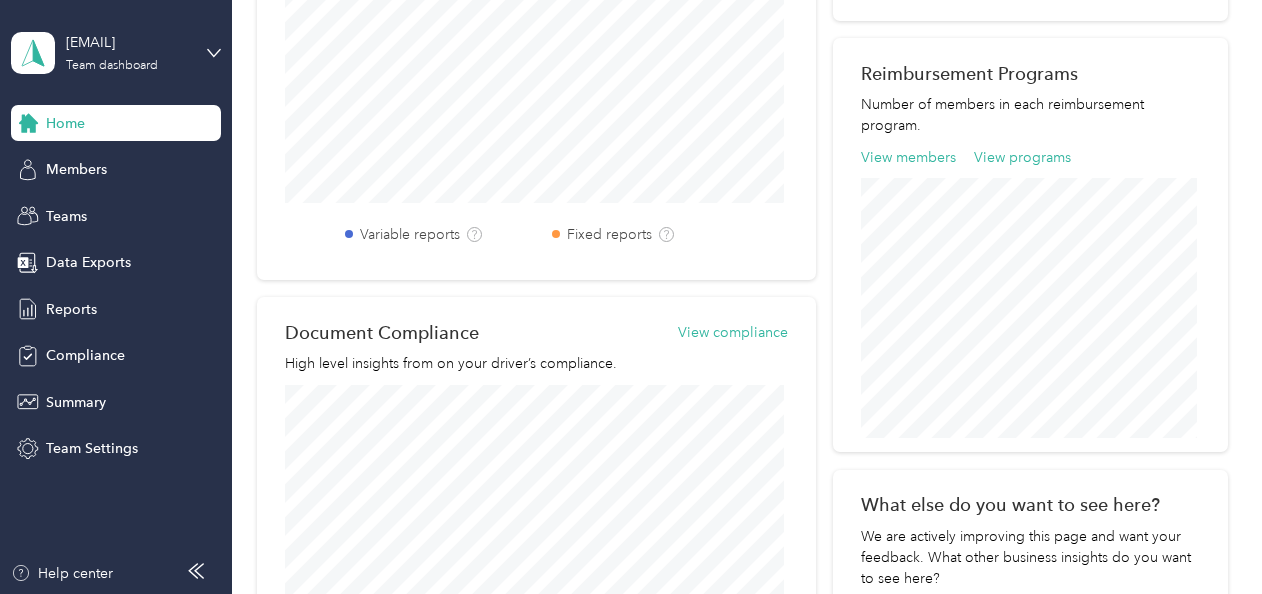 scroll, scrollTop: 452, scrollLeft: 0, axis: vertical 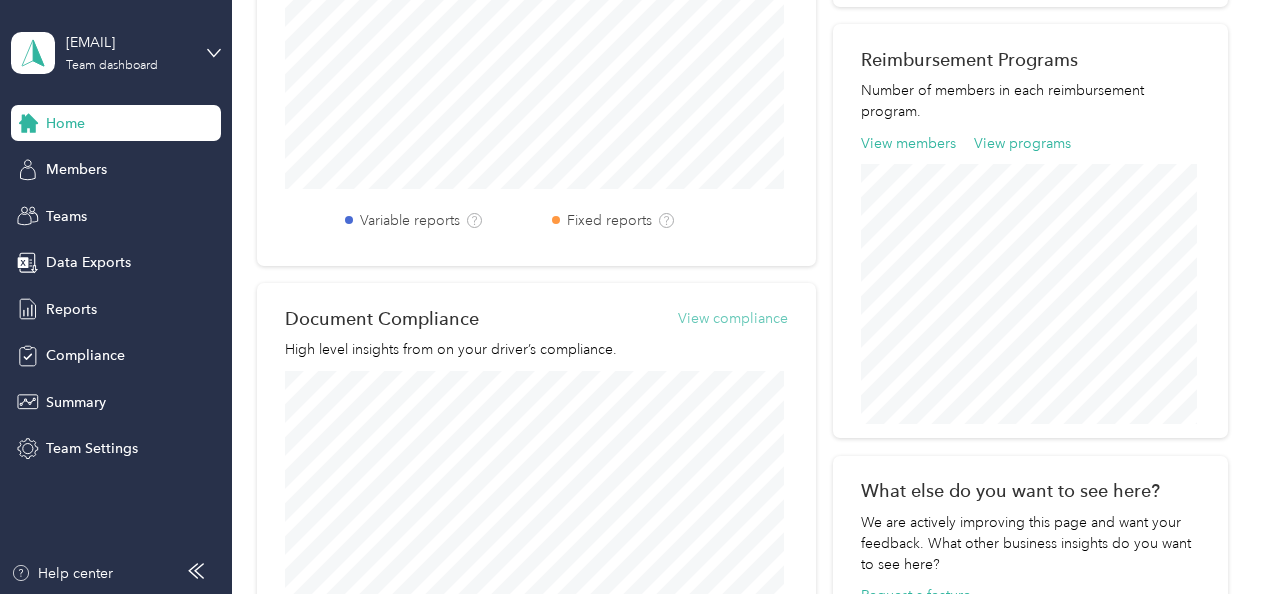 click on "View compliance" at bounding box center (733, 318) 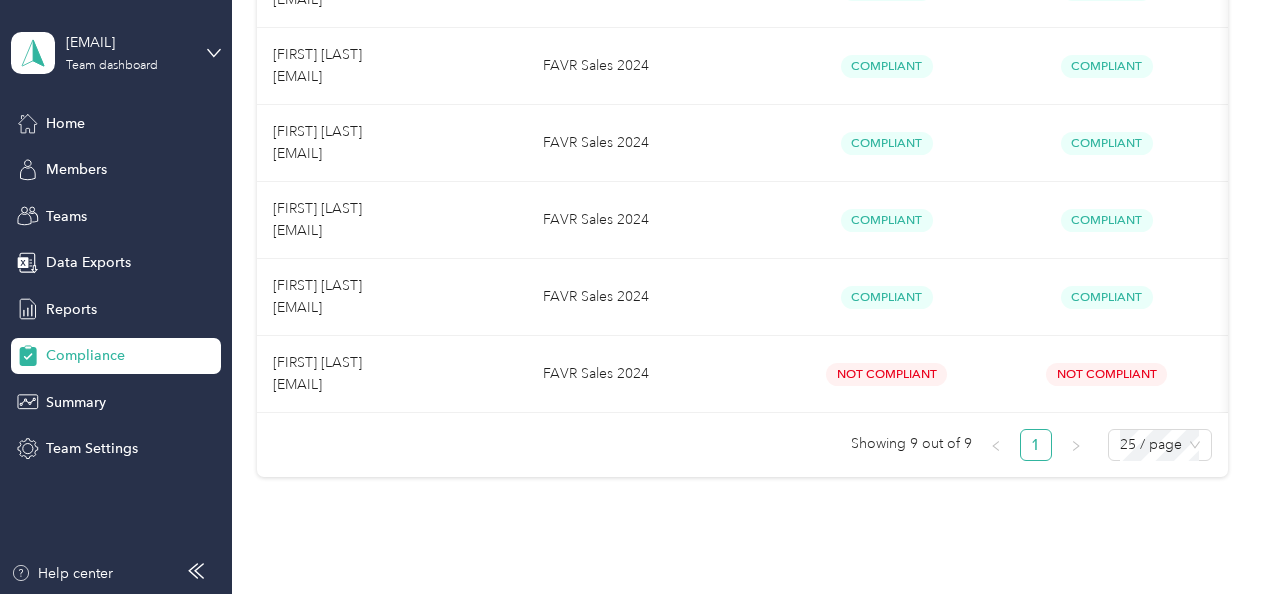scroll, scrollTop: 726, scrollLeft: 0, axis: vertical 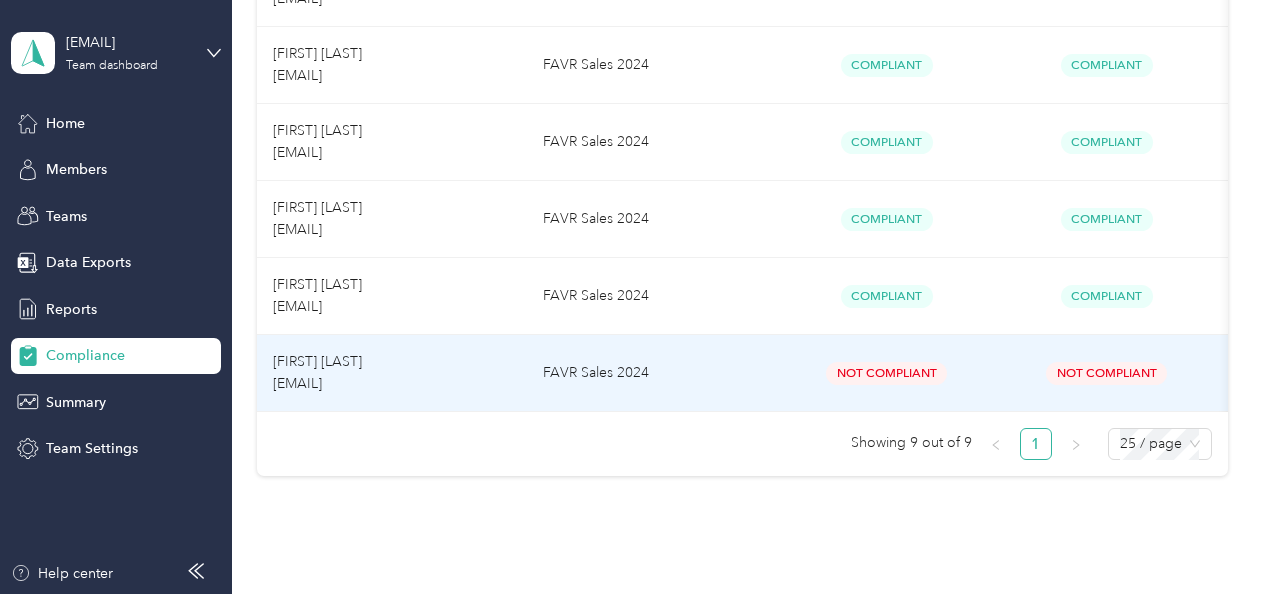 click on "FAVR Sales 2024" at bounding box center (652, 373) 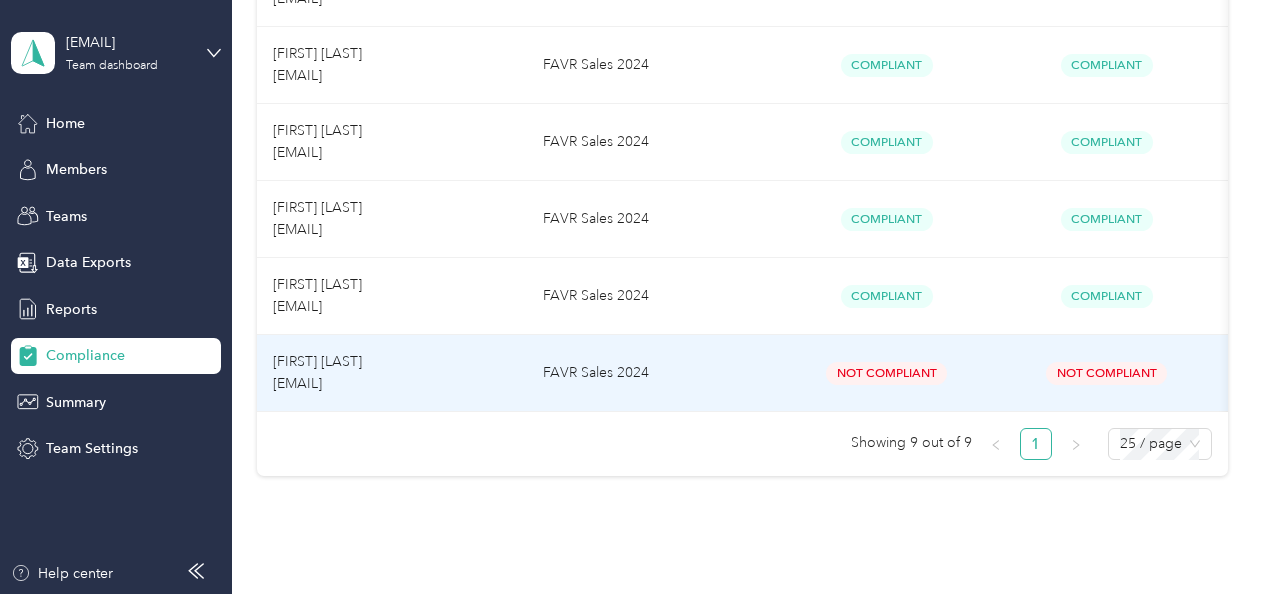 click on "[FIRST] [LAST]
[EMAIL]" at bounding box center [317, 372] 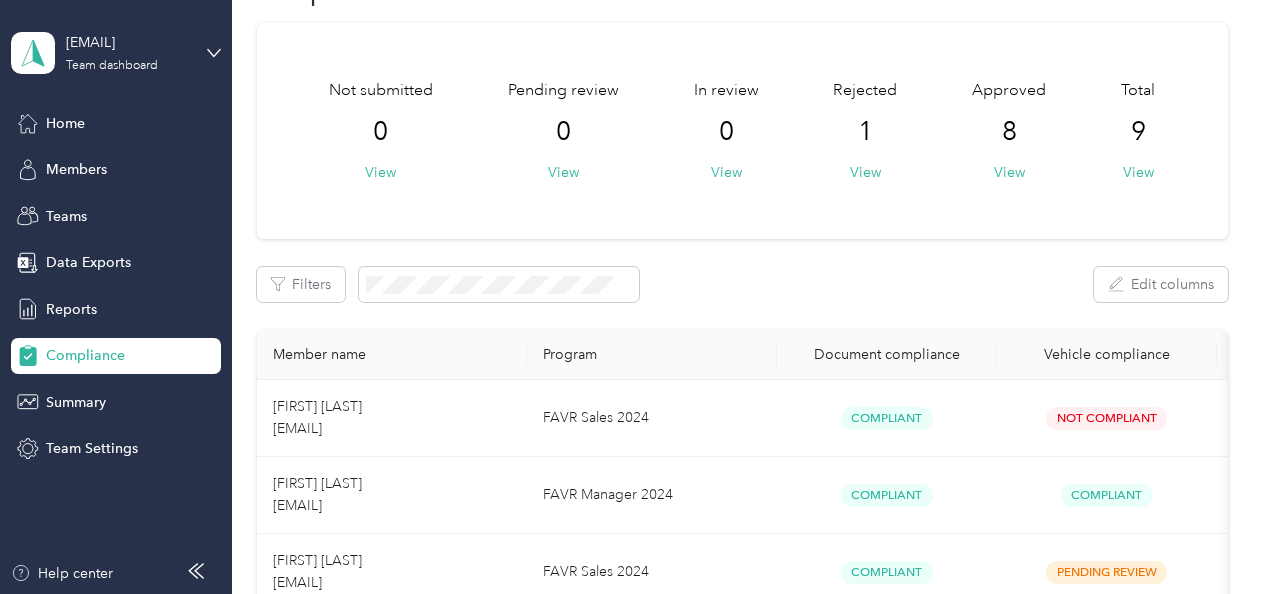 scroll, scrollTop: 64, scrollLeft: 0, axis: vertical 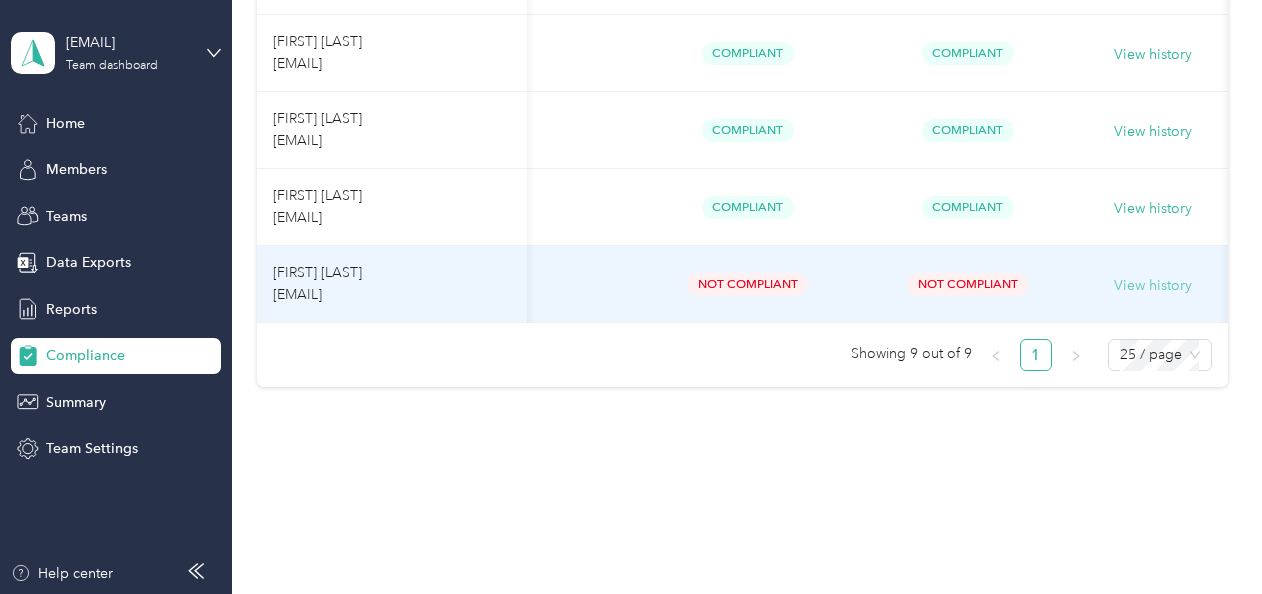 click on "View history" at bounding box center [1153, 286] 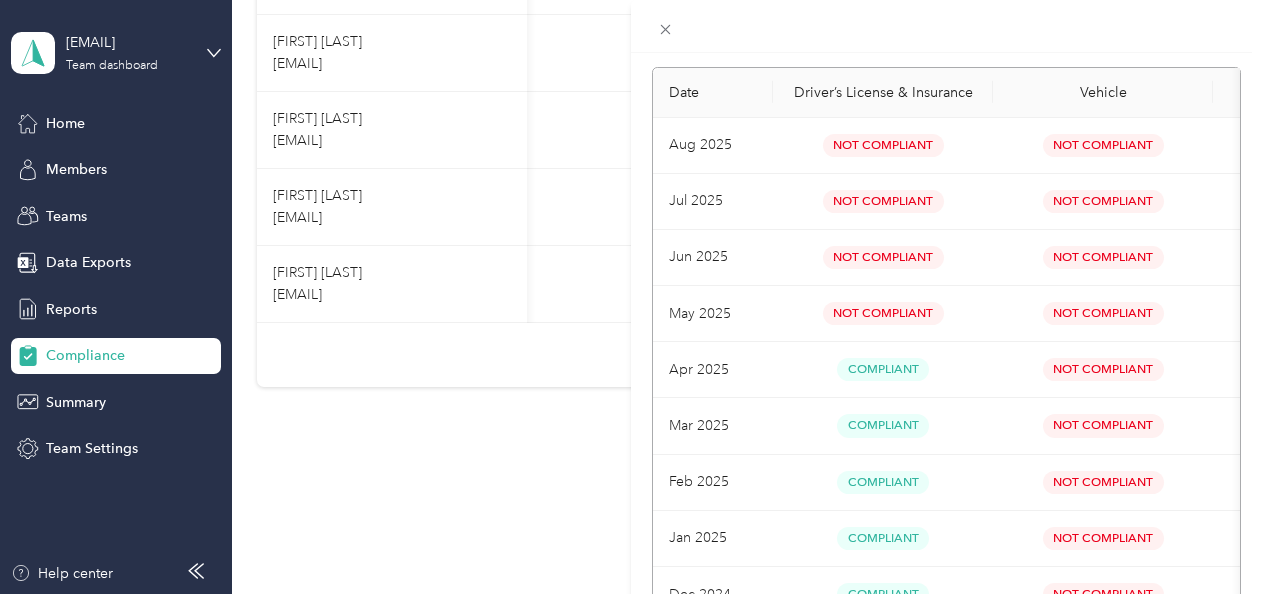 scroll, scrollTop: 123, scrollLeft: 0, axis: vertical 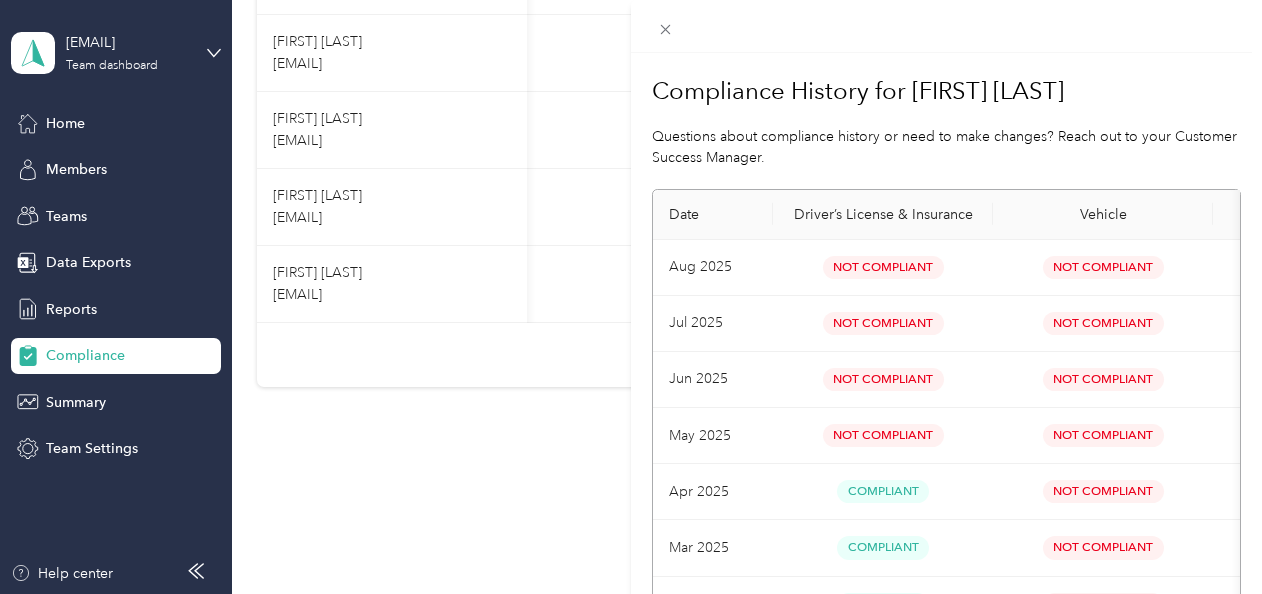 click on "Aug 2025" at bounding box center [713, 268] 